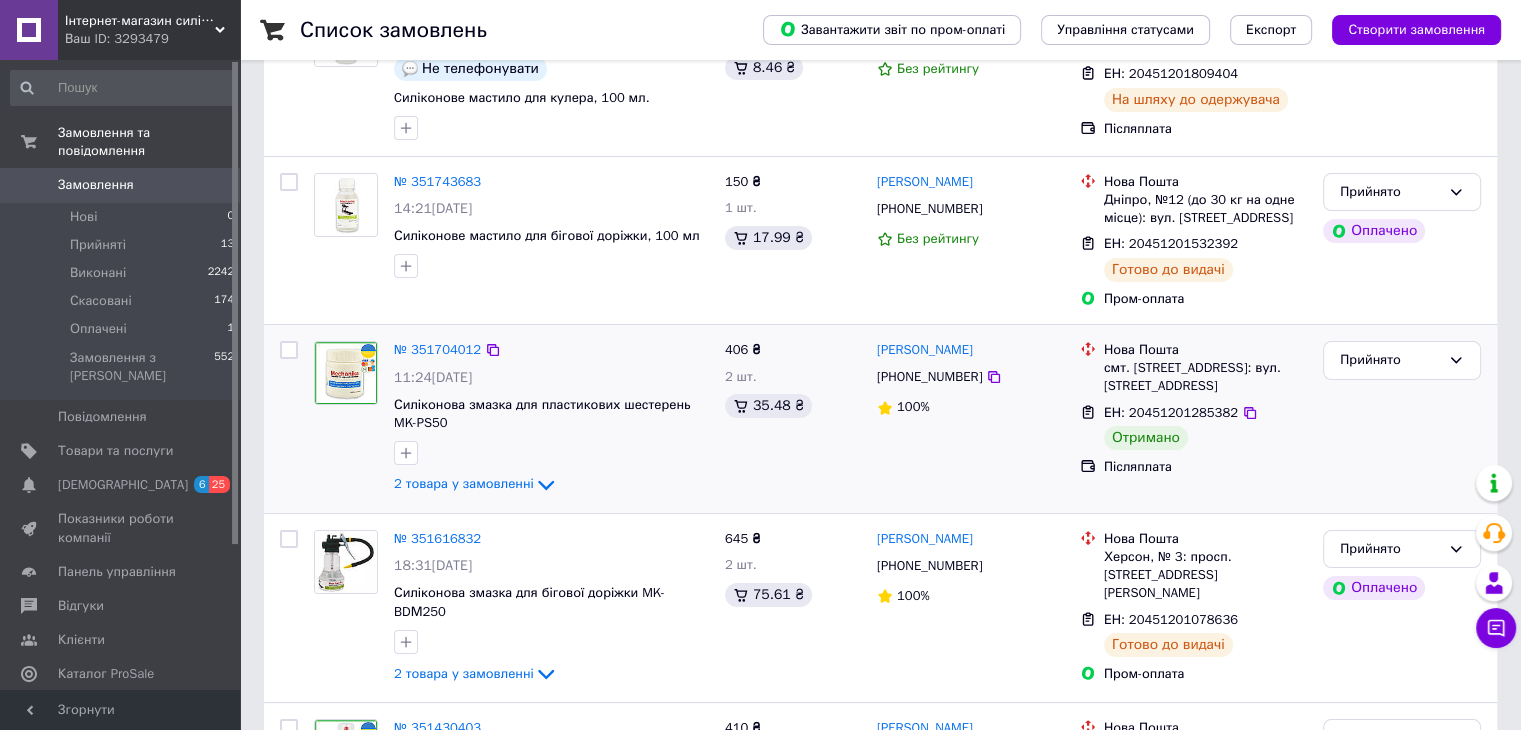 scroll, scrollTop: 300, scrollLeft: 0, axis: vertical 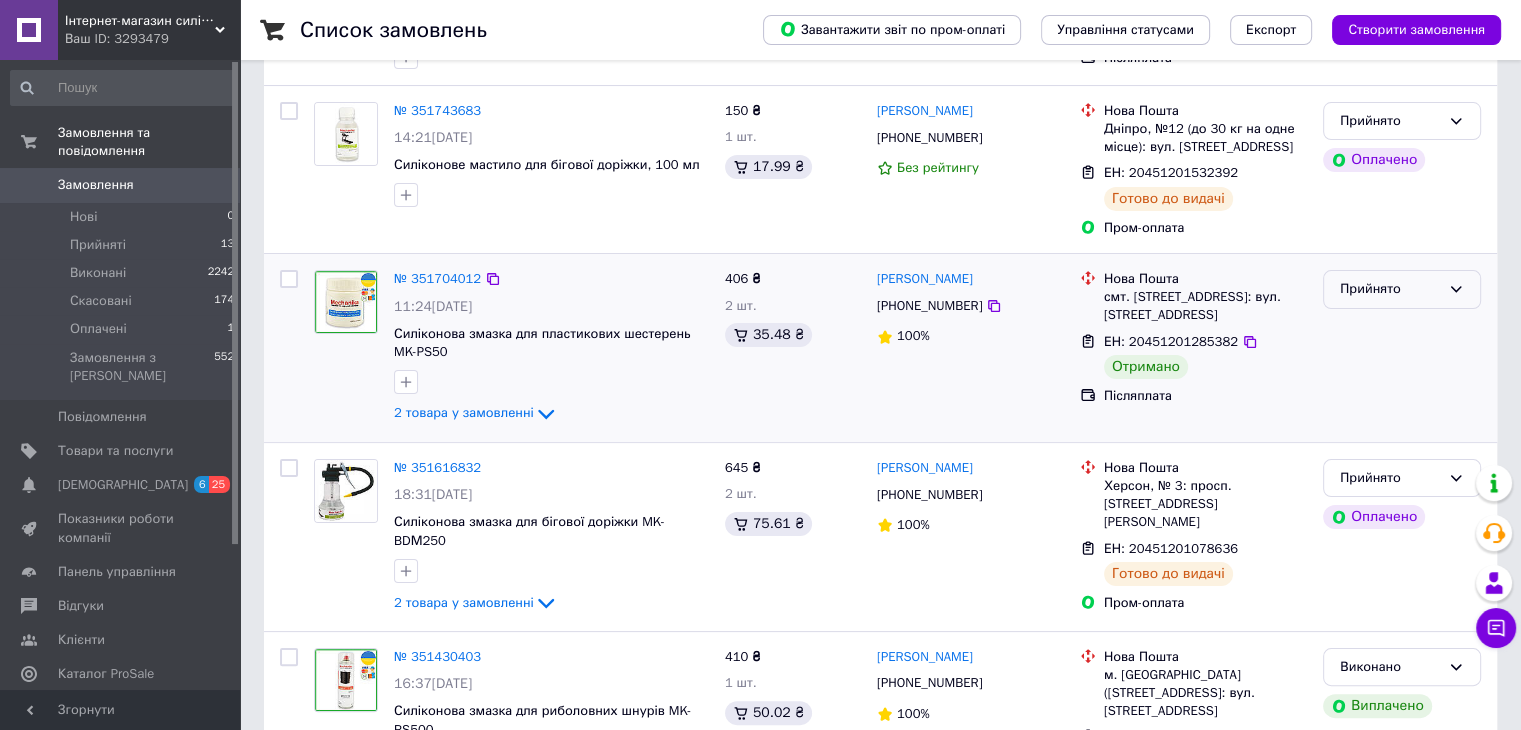 click on "Прийнято" at bounding box center [1390, 289] 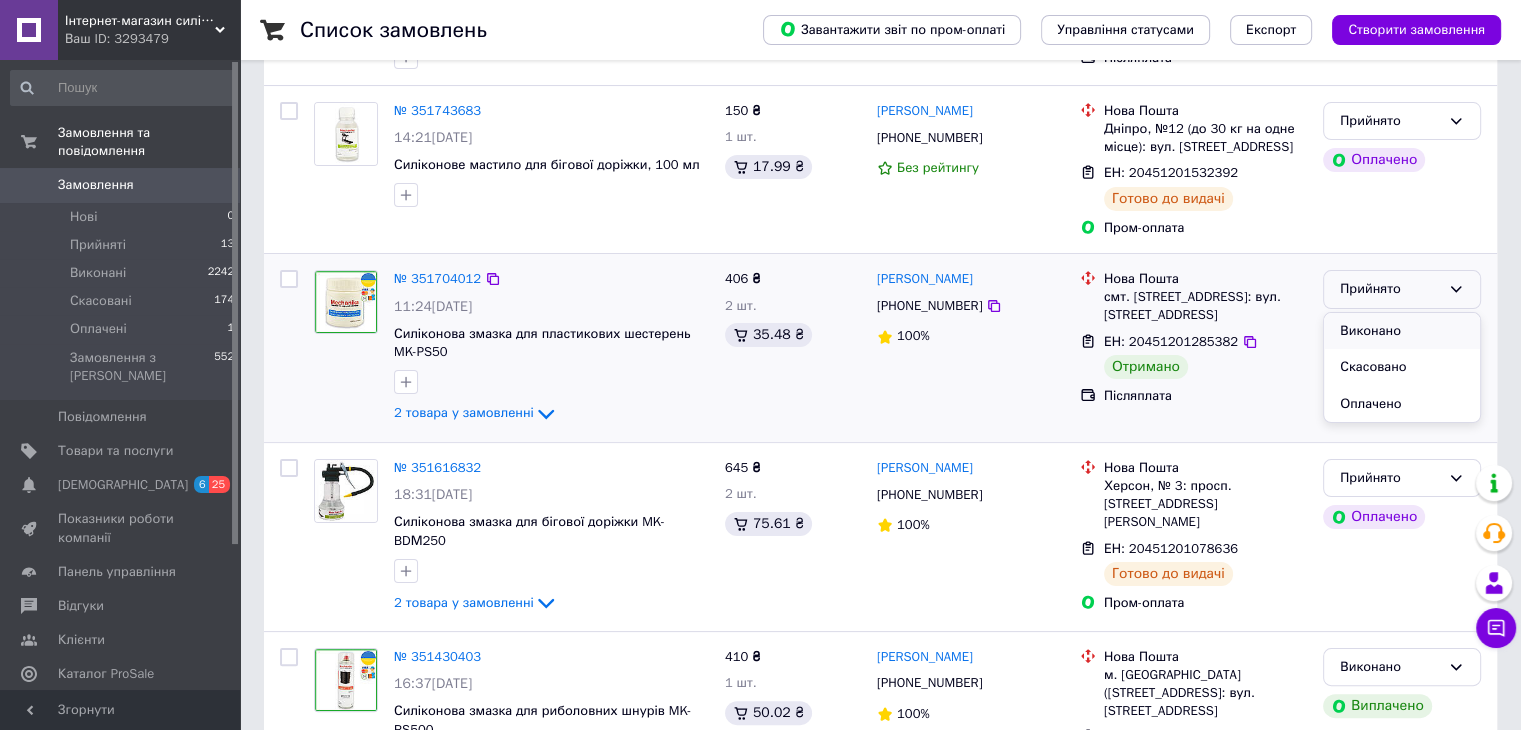 click on "Виконано" at bounding box center (1402, 331) 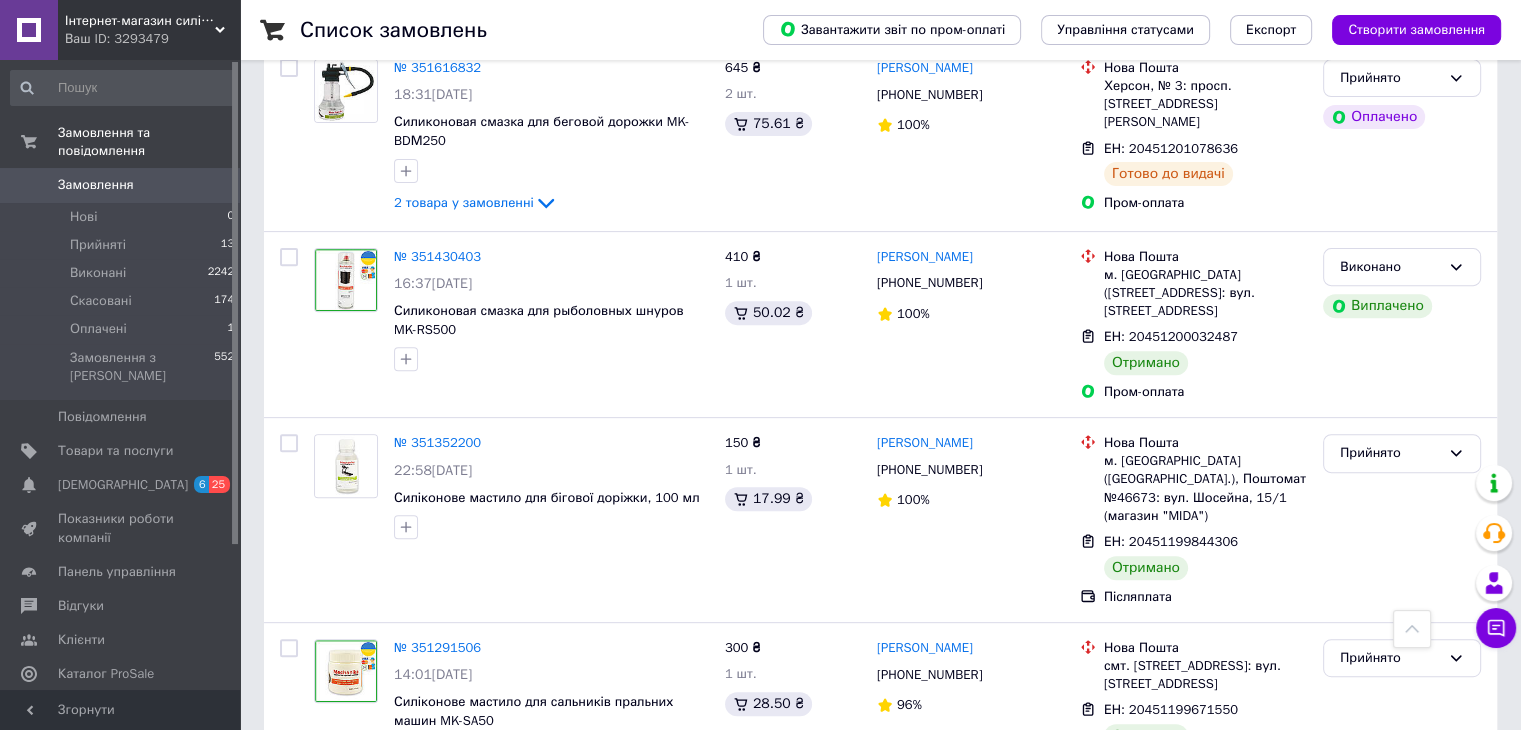 scroll, scrollTop: 800, scrollLeft: 0, axis: vertical 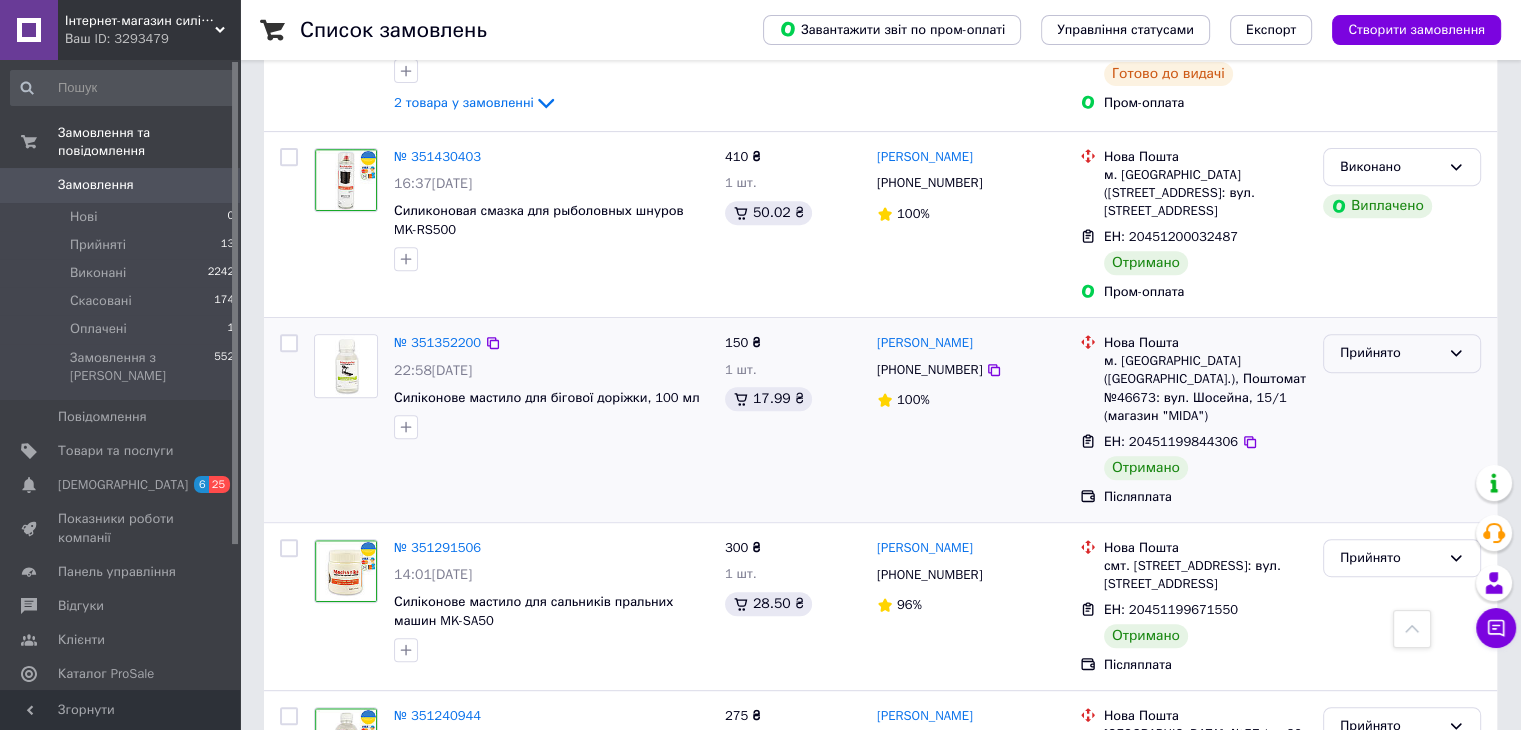 click on "Прийнято" at bounding box center (1390, 353) 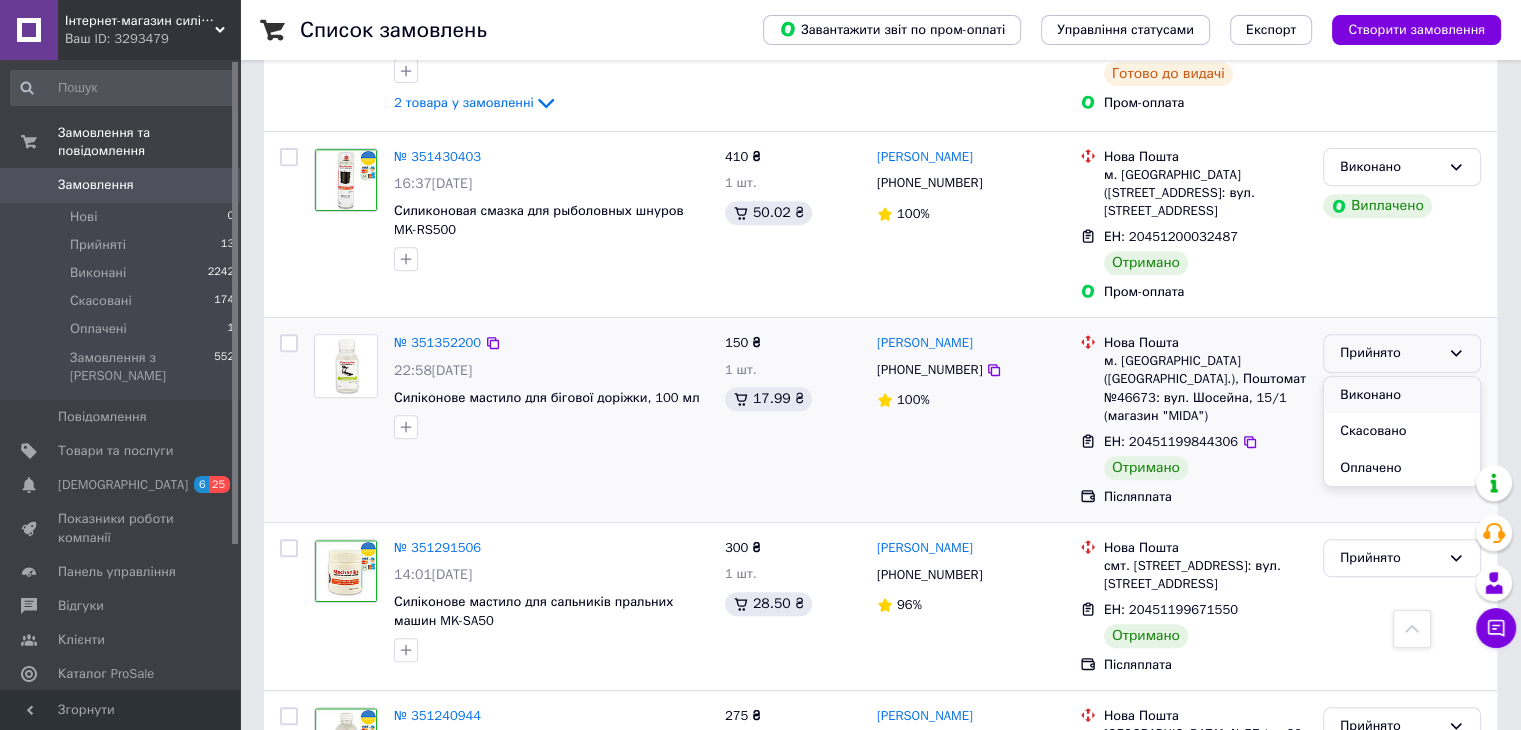 click on "Виконано" at bounding box center [1402, 395] 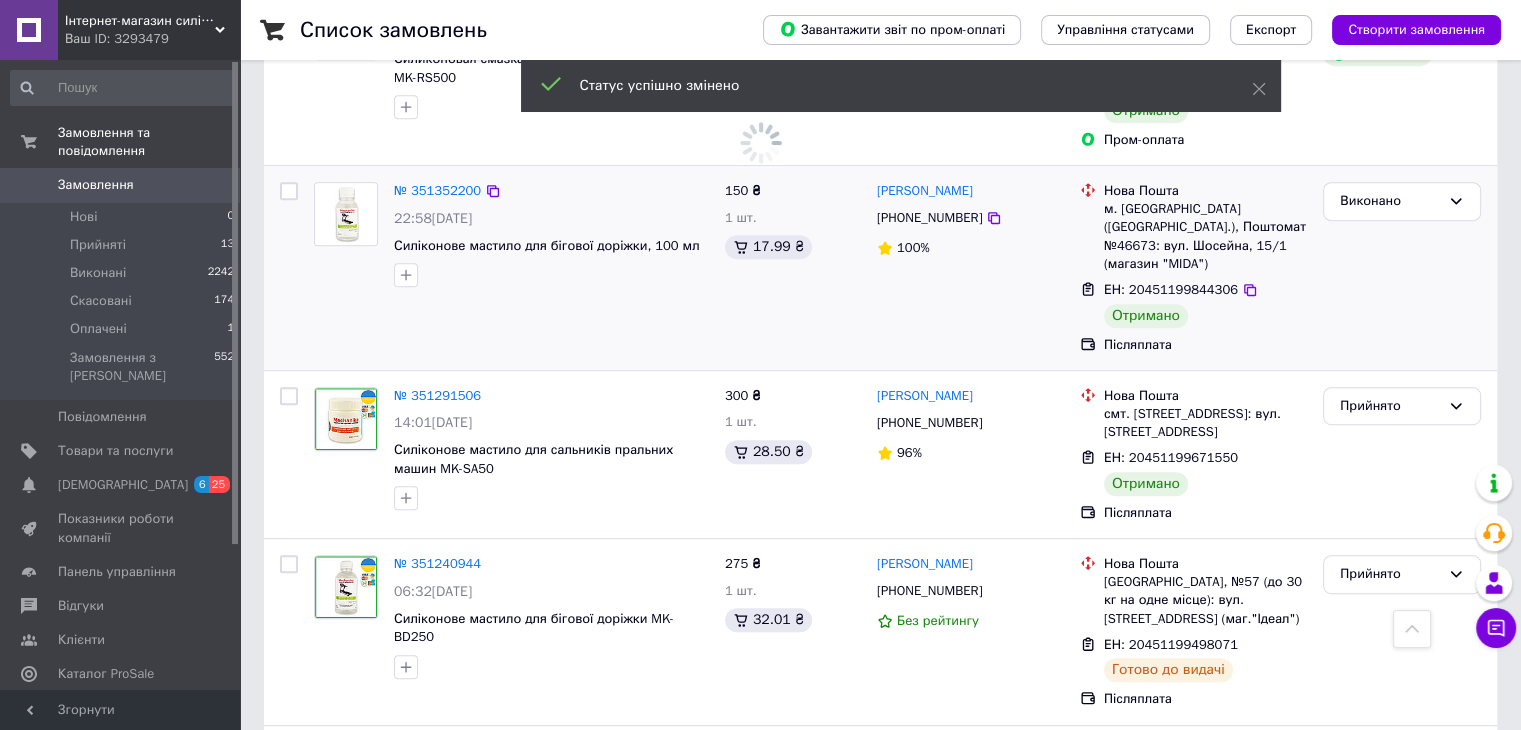 scroll, scrollTop: 1000, scrollLeft: 0, axis: vertical 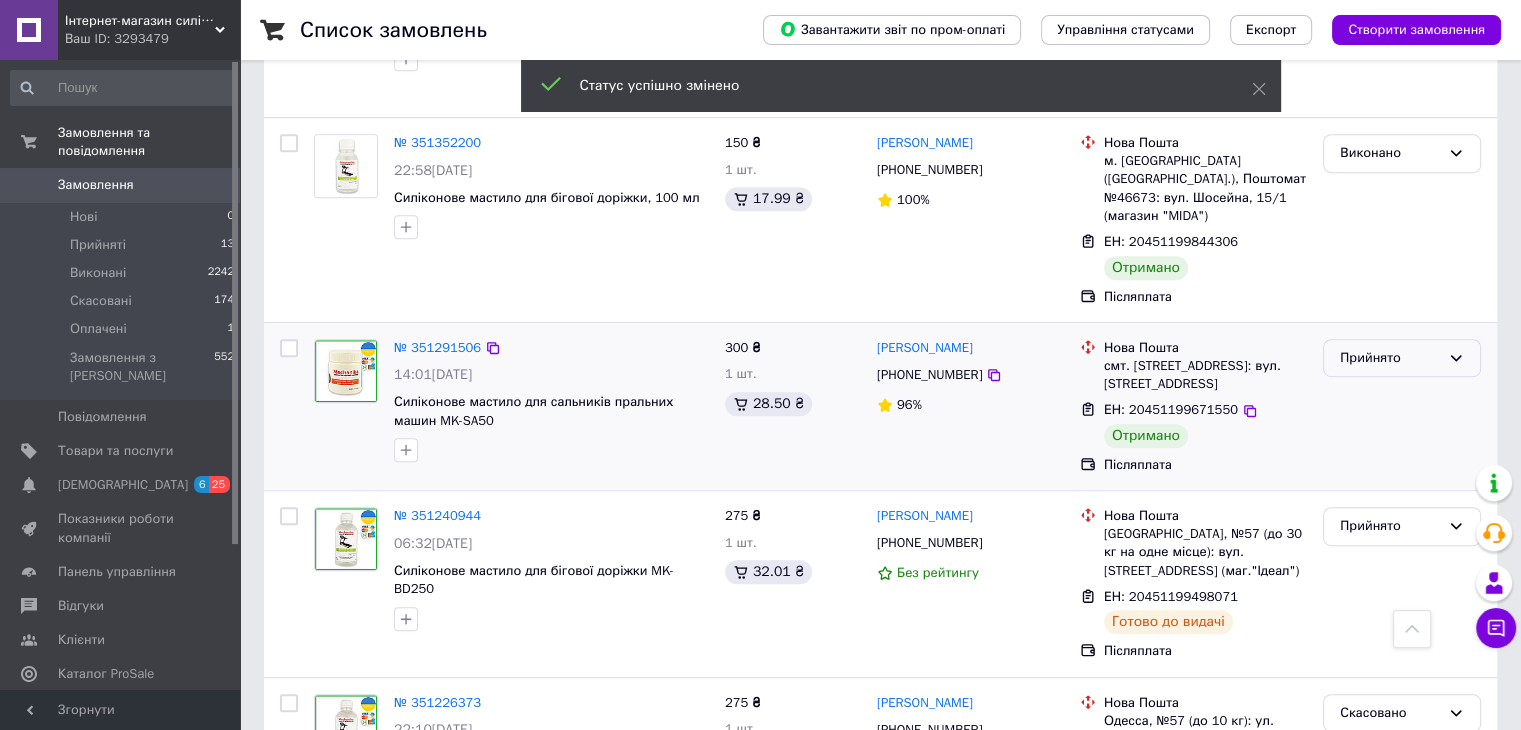 click on "Прийнято" at bounding box center (1402, 358) 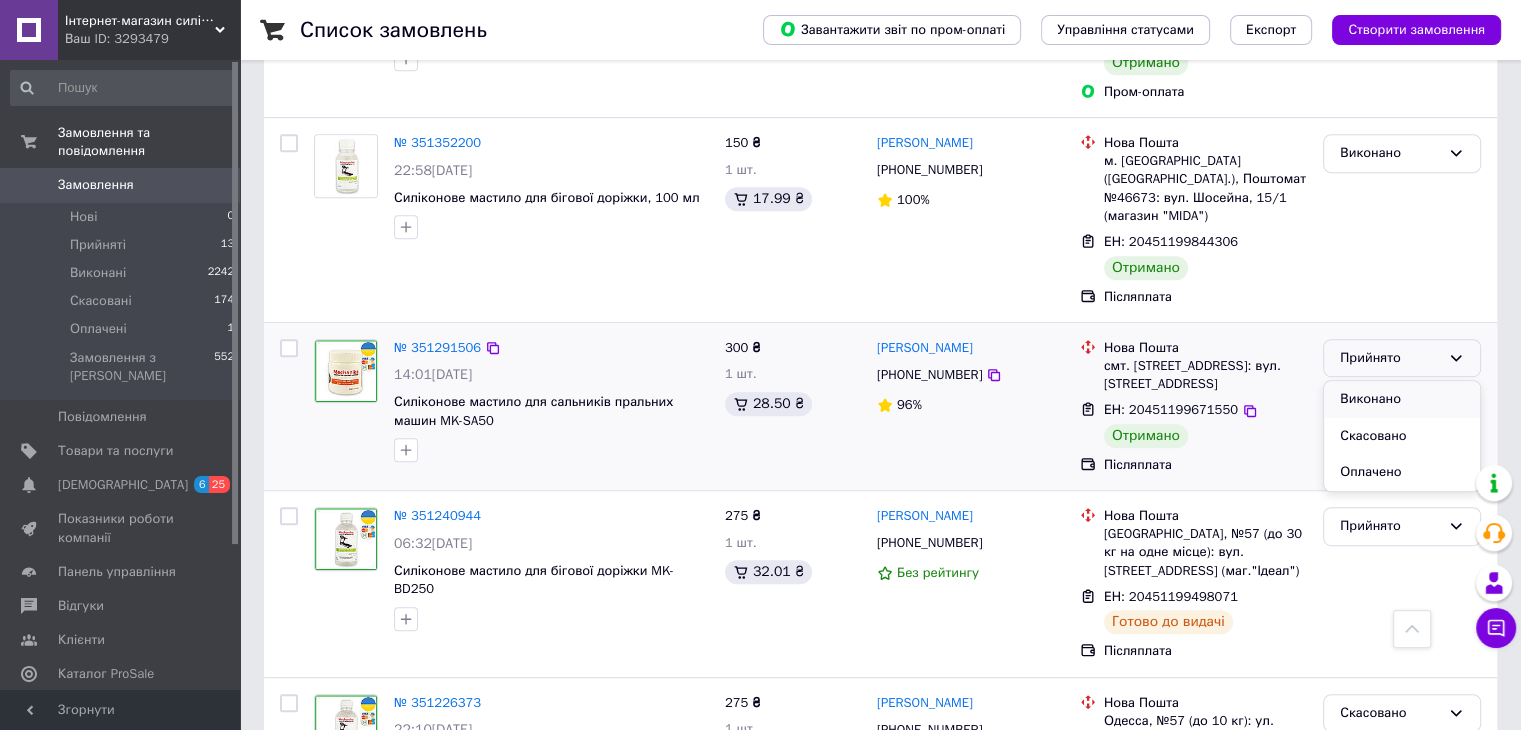 click on "Виконано" at bounding box center [1402, 399] 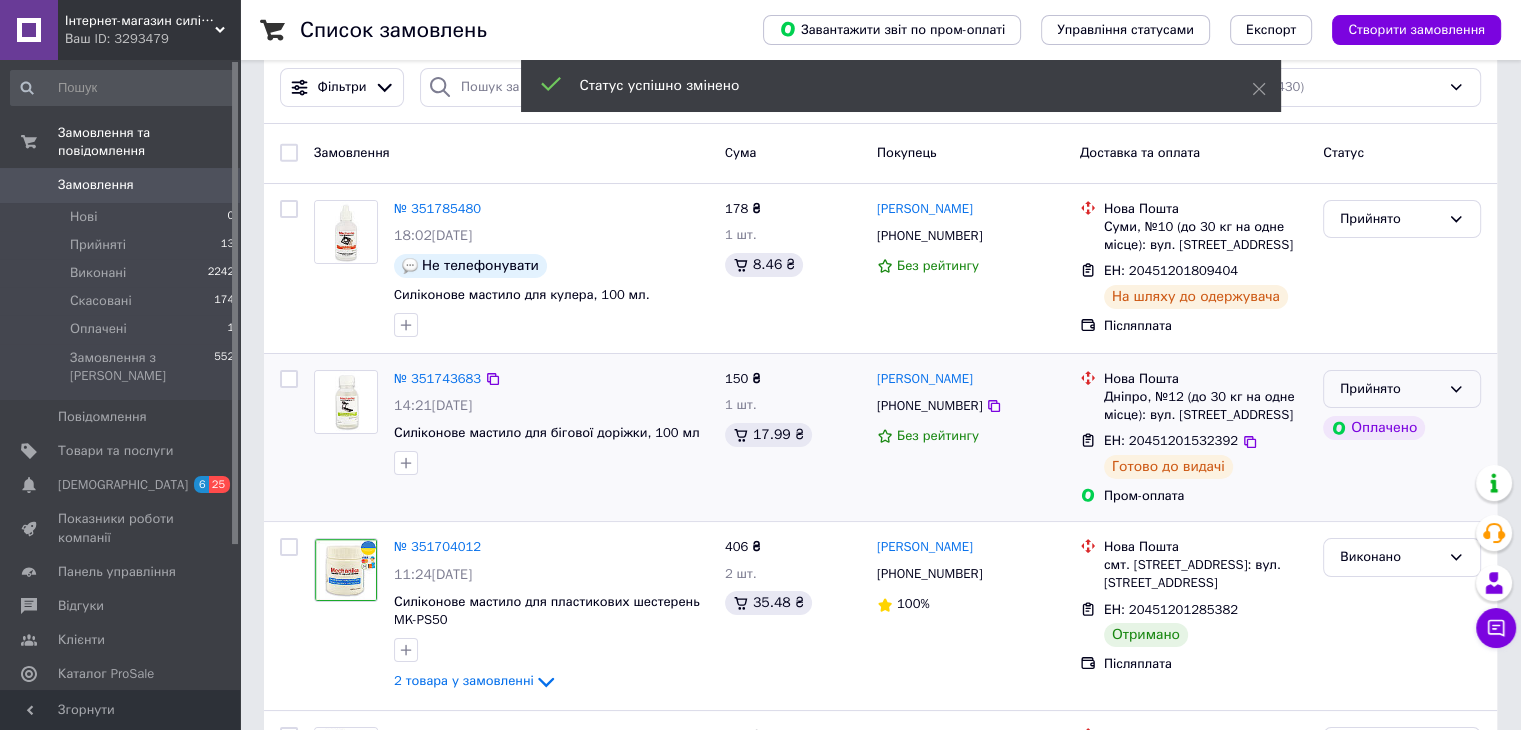 scroll, scrollTop: 0, scrollLeft: 0, axis: both 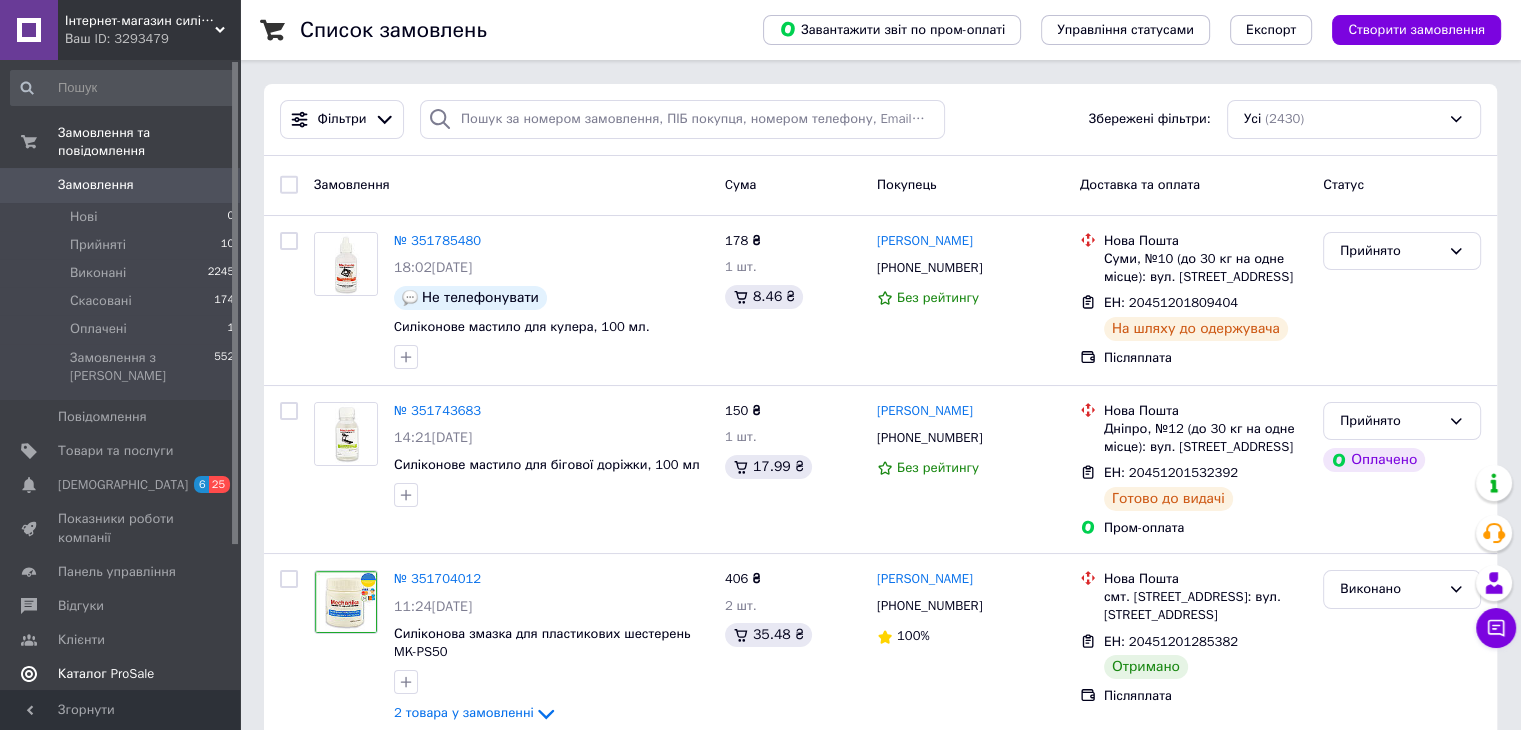 click on "Каталог ProSale" at bounding box center [106, 674] 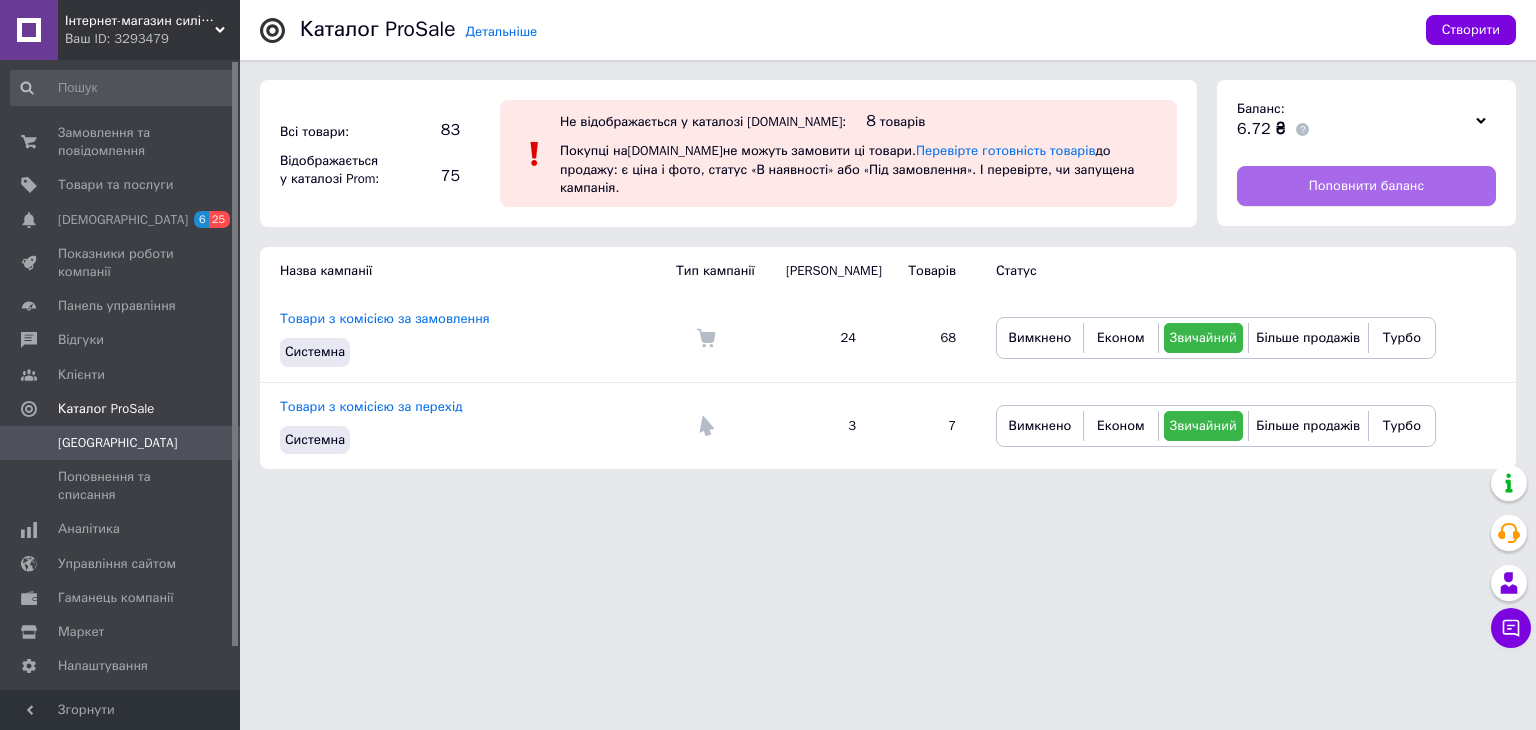 click on "Поповнити баланс" at bounding box center (1366, 186) 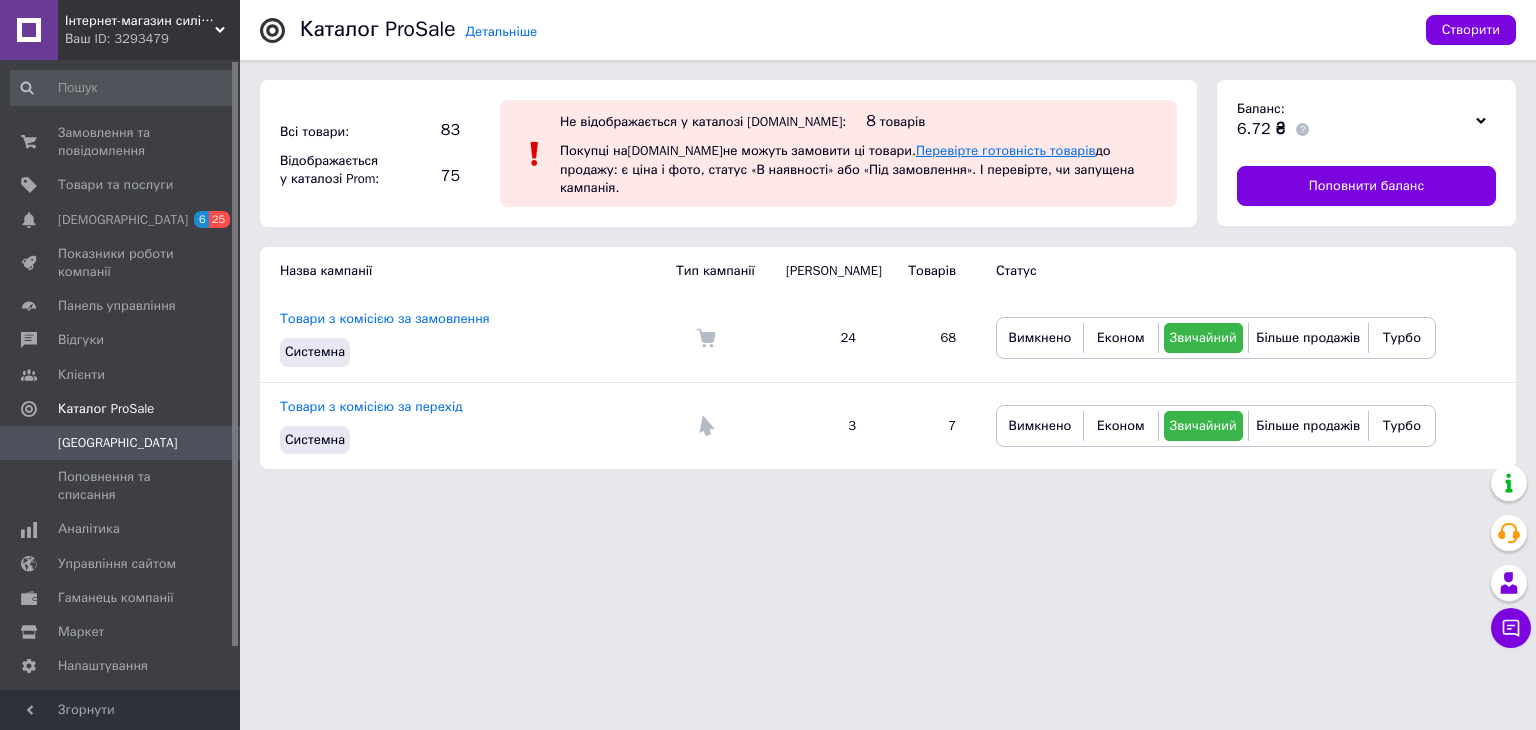 click on "Перевірте готовність товарів" at bounding box center (1005, 150) 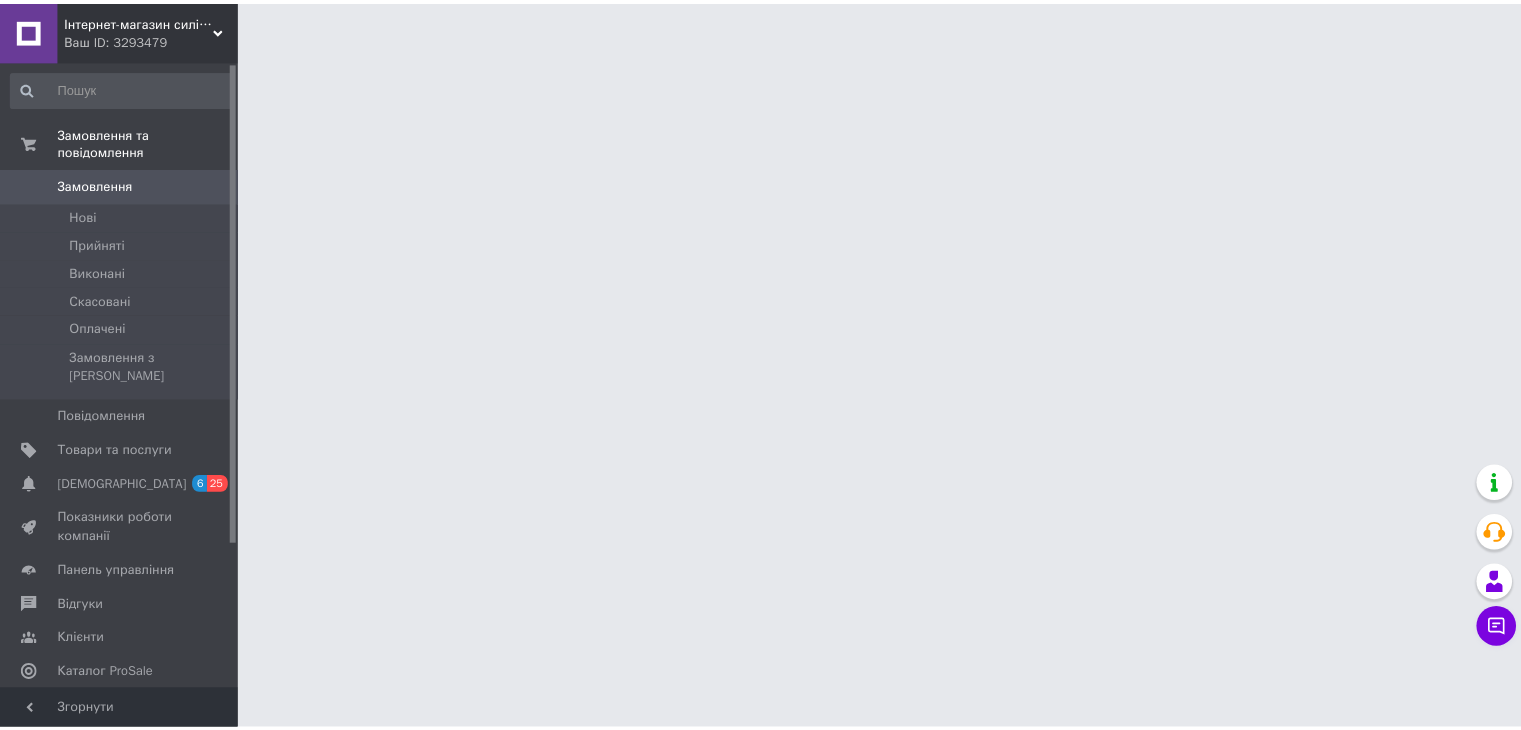 scroll, scrollTop: 0, scrollLeft: 0, axis: both 